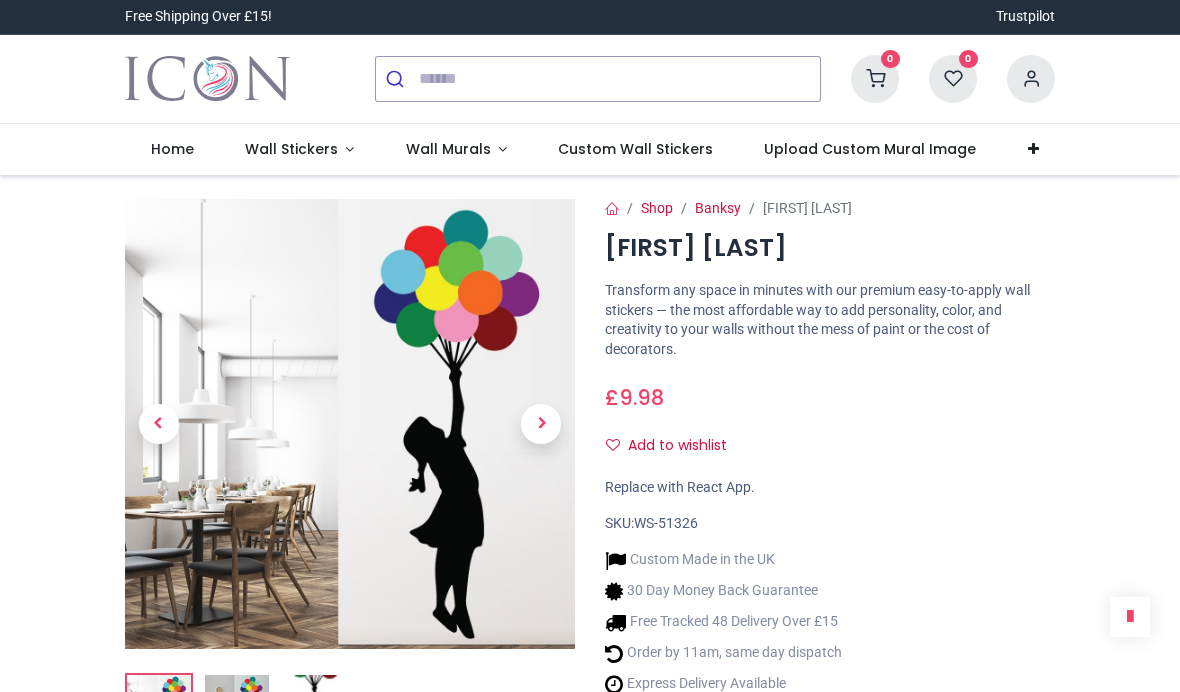scroll, scrollTop: 0, scrollLeft: 0, axis: both 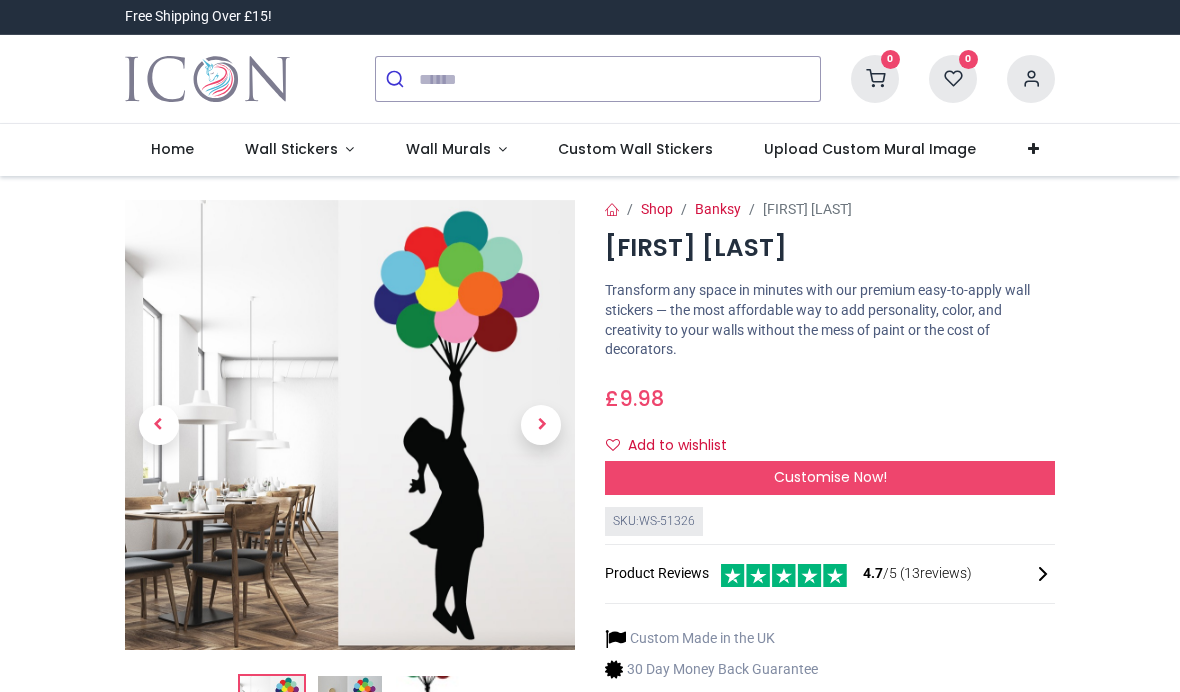 click on "Wall Stickers" at bounding box center [299, 150] 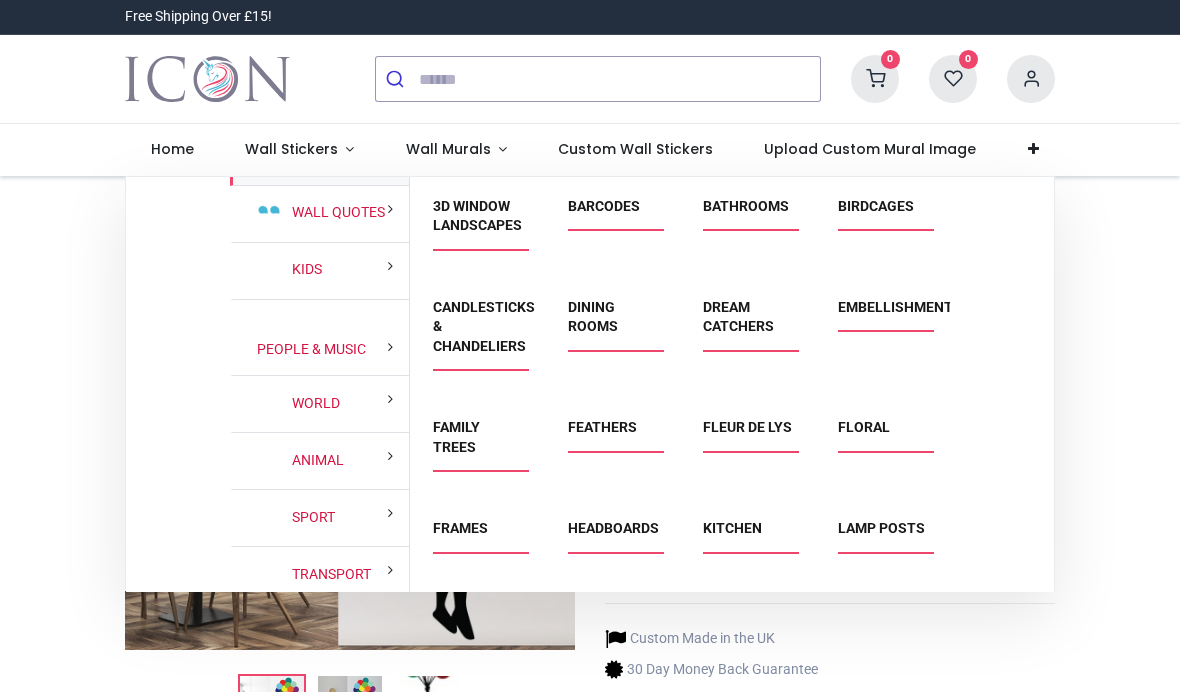 scroll, scrollTop: 47, scrollLeft: 0, axis: vertical 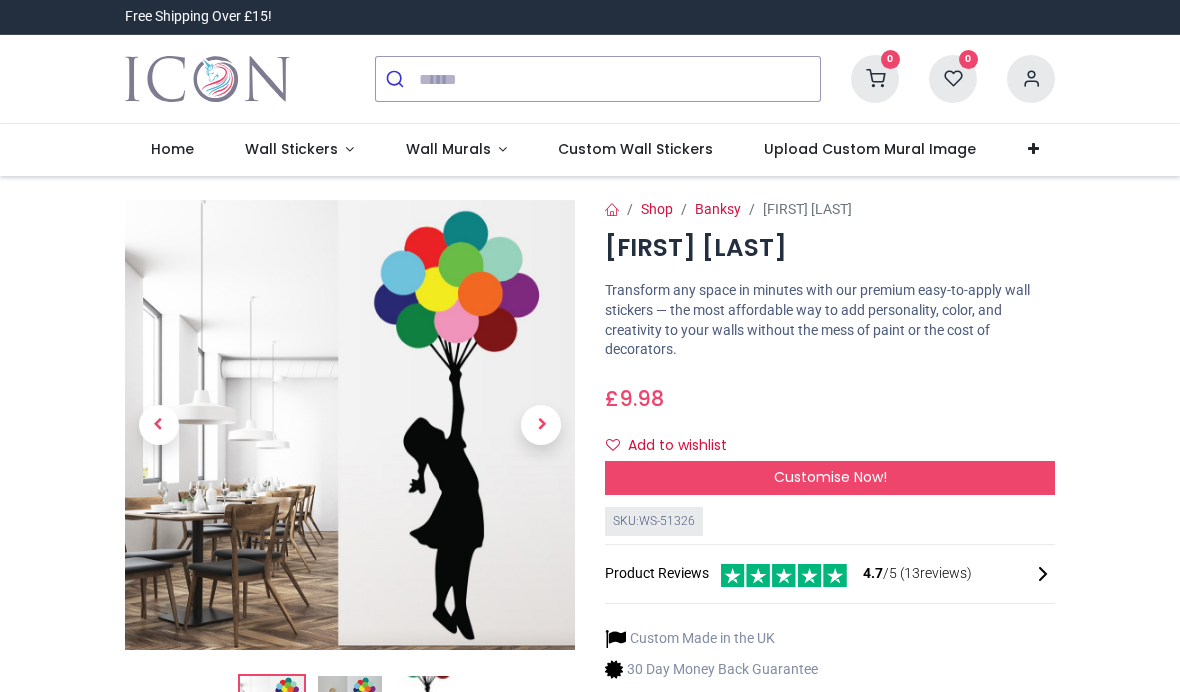 click on "Wall Stickers" at bounding box center [299, 150] 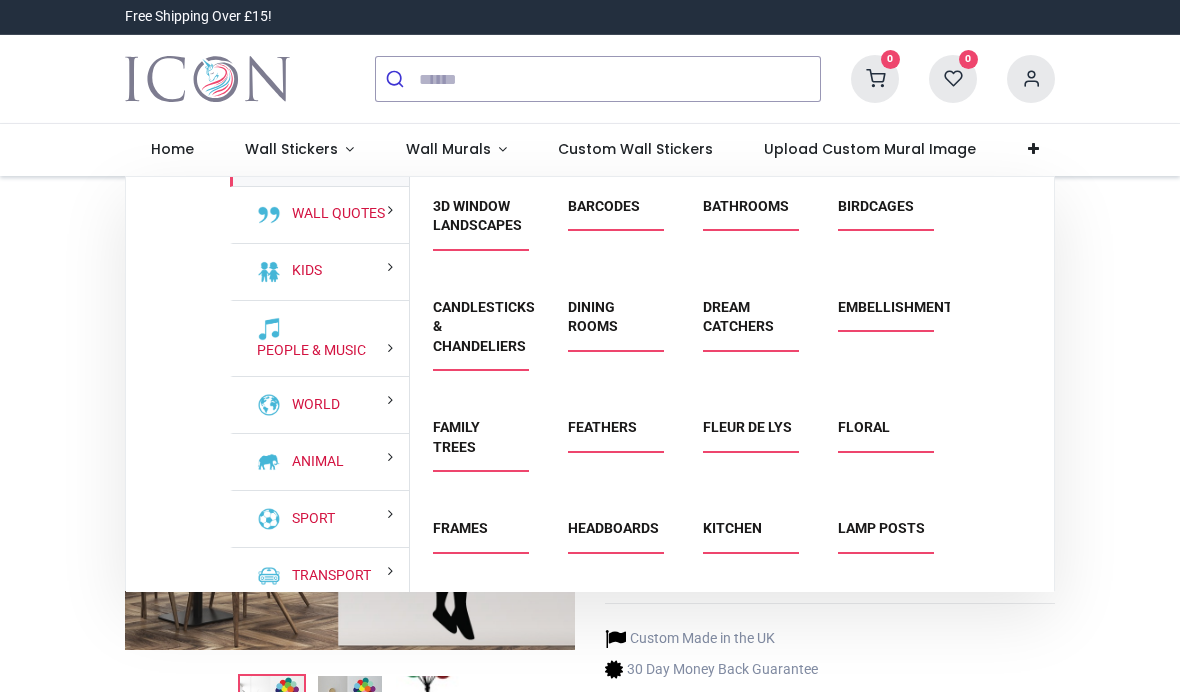 scroll, scrollTop: 0, scrollLeft: 0, axis: both 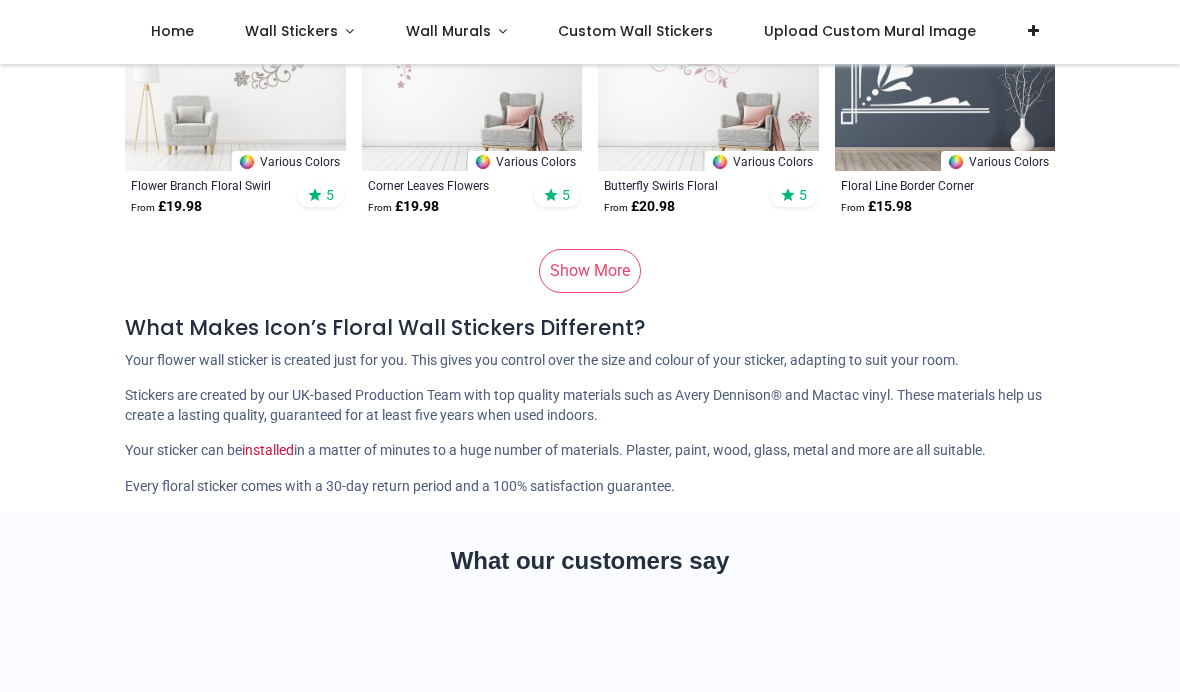 click on "Show More" at bounding box center (590, 271) 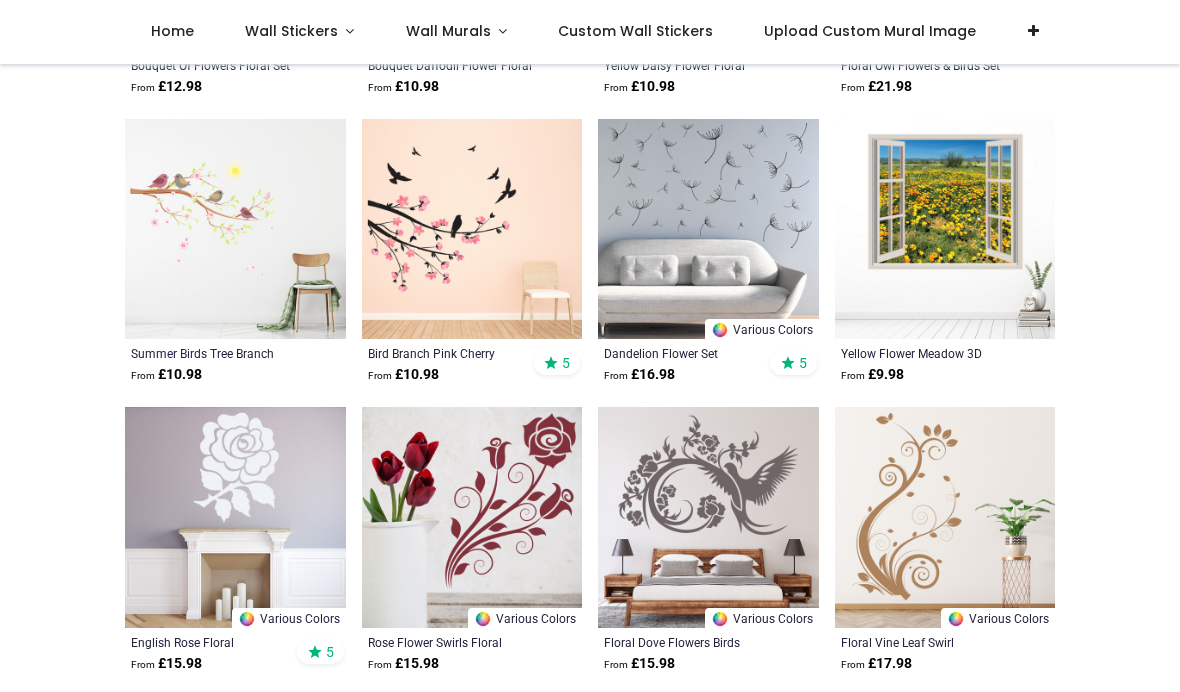 scroll, scrollTop: 13926, scrollLeft: 0, axis: vertical 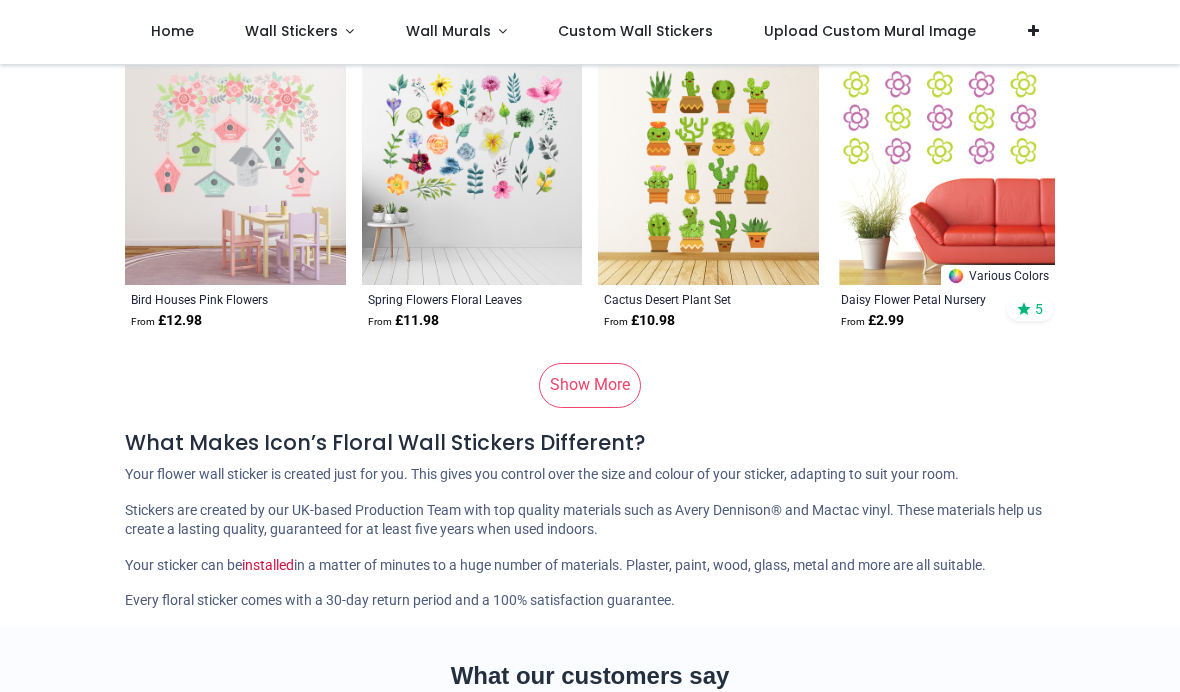 click on "Show More" at bounding box center [590, 385] 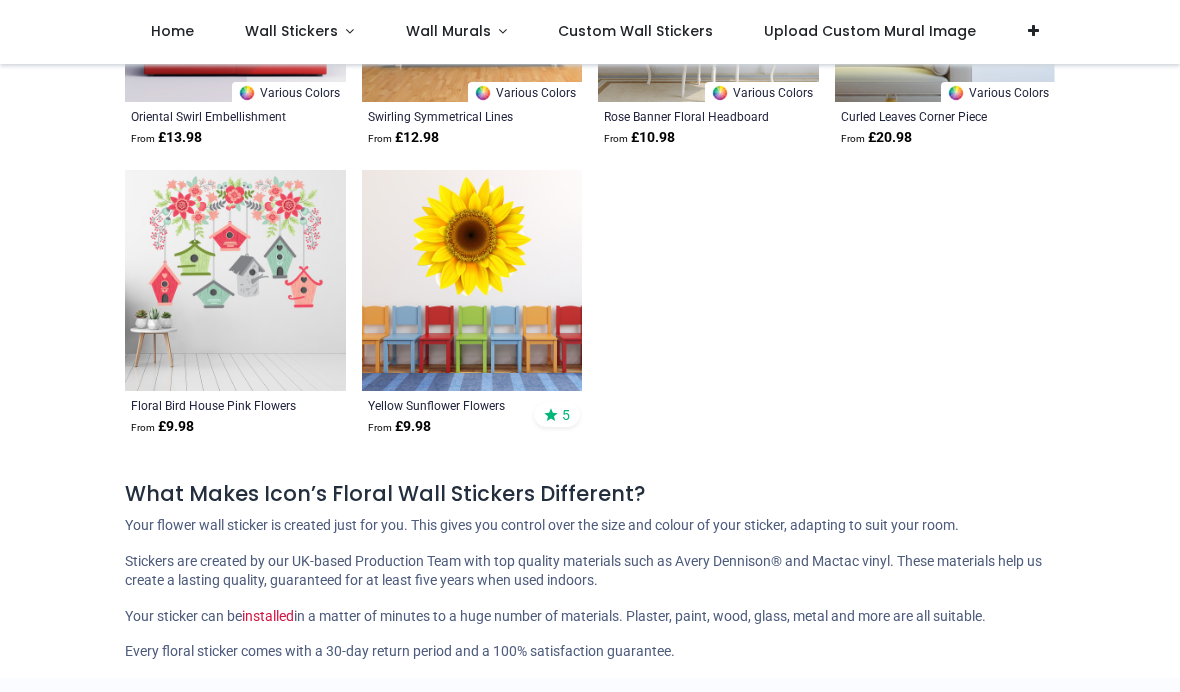 scroll, scrollTop: 25696, scrollLeft: 0, axis: vertical 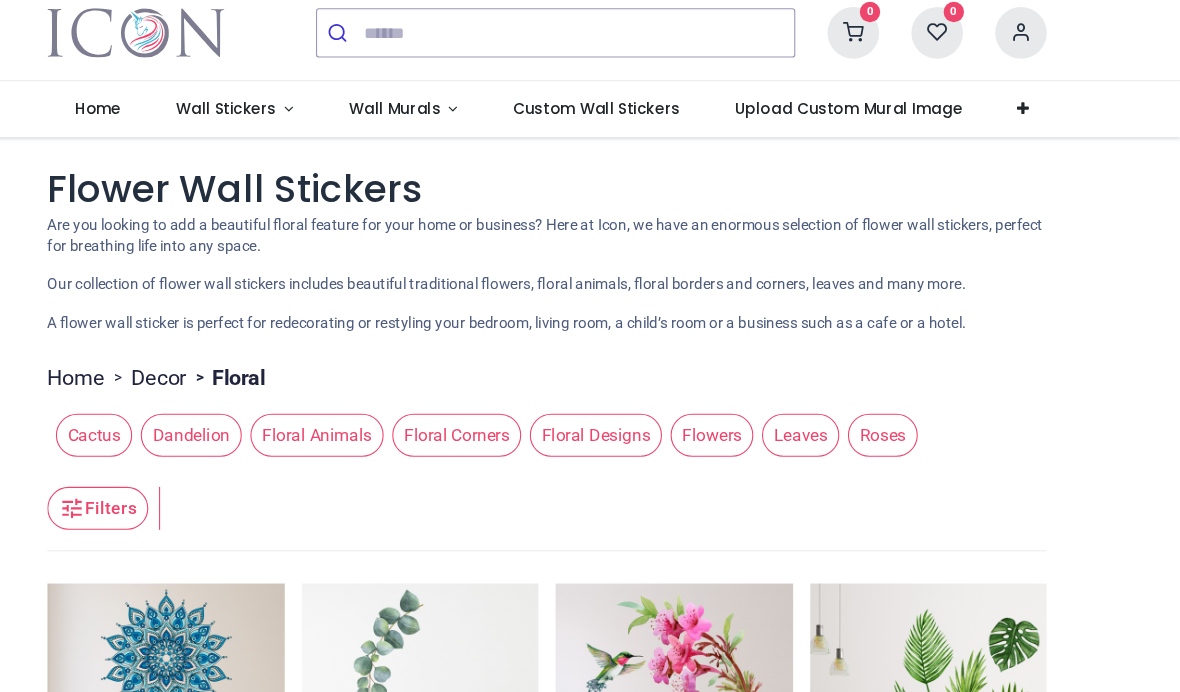 click on "Wall Stickers" at bounding box center [299, 150] 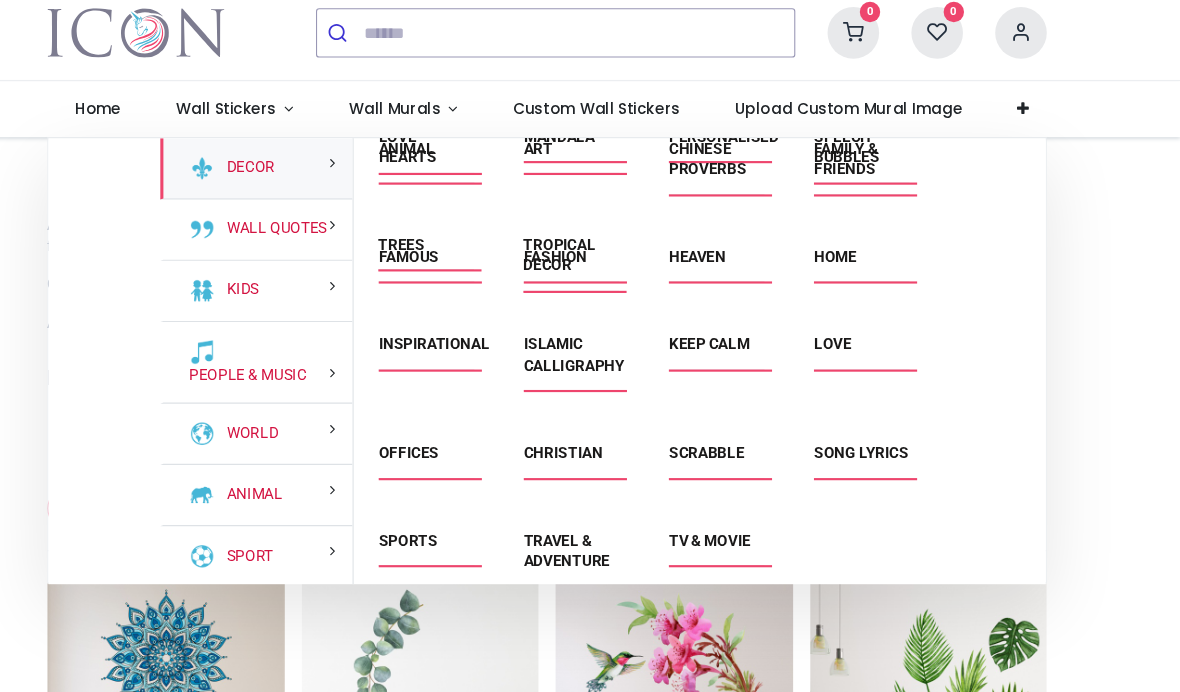 scroll, scrollTop: 439, scrollLeft: 0, axis: vertical 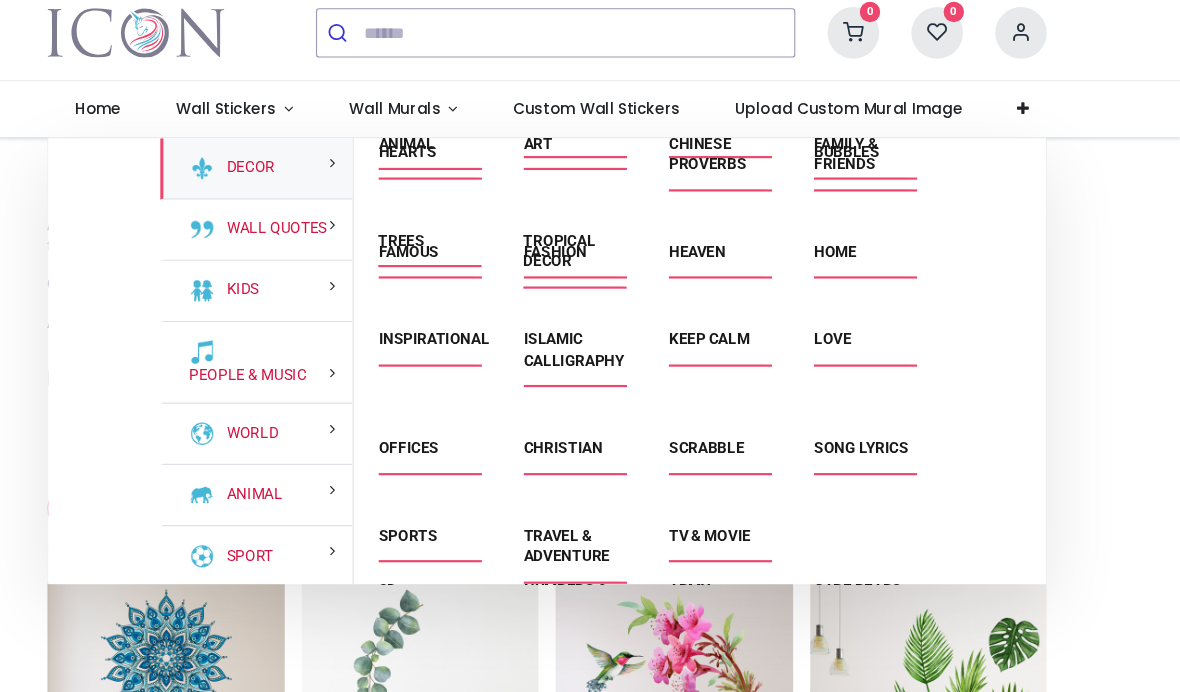 click on "Heaven" at bounding box center (729, 283) 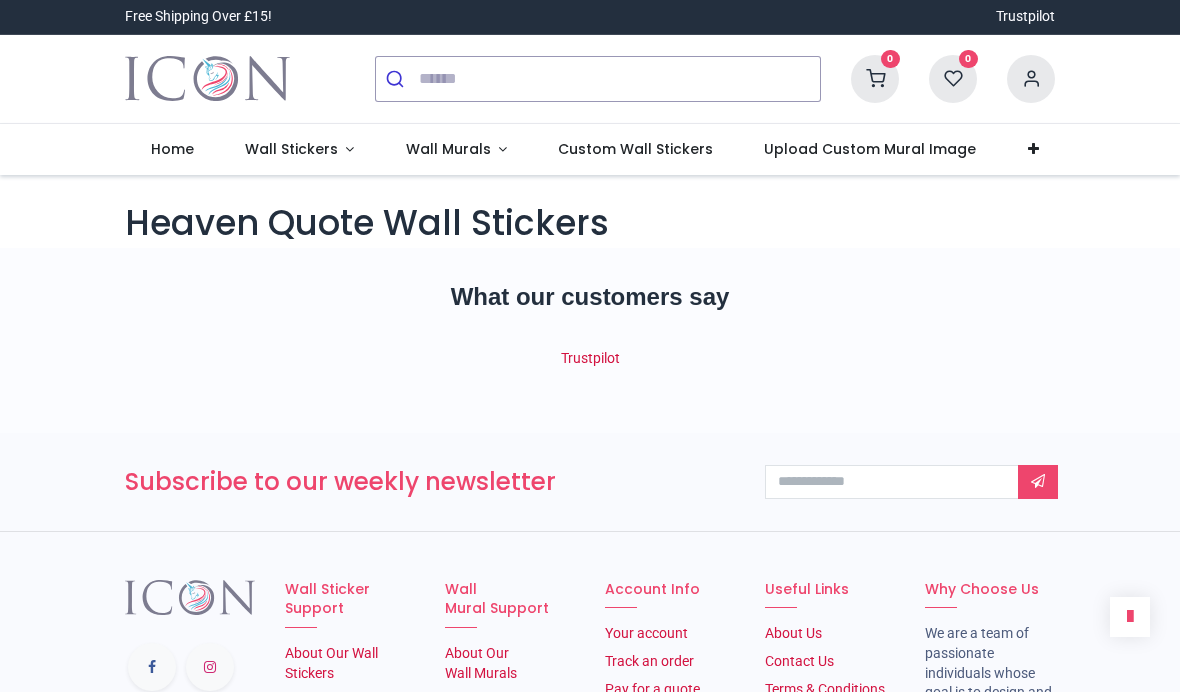 scroll, scrollTop: 0, scrollLeft: 0, axis: both 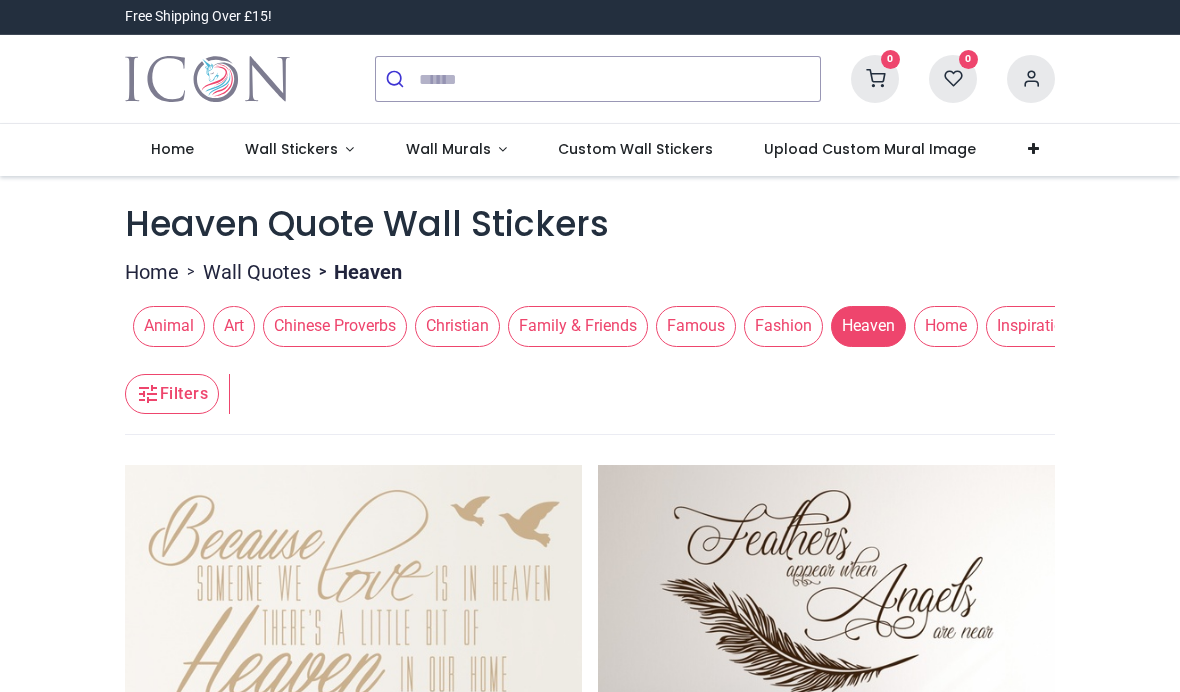 click on "Wall Stickers" at bounding box center (299, 150) 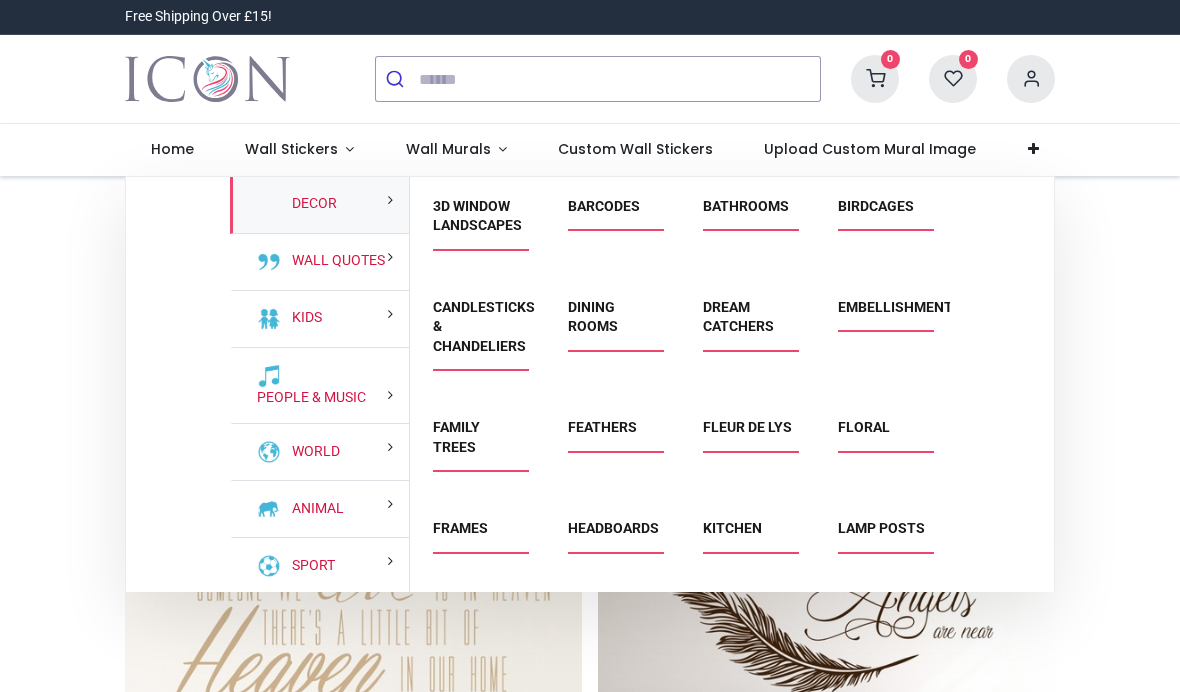 scroll, scrollTop: 0, scrollLeft: 0, axis: both 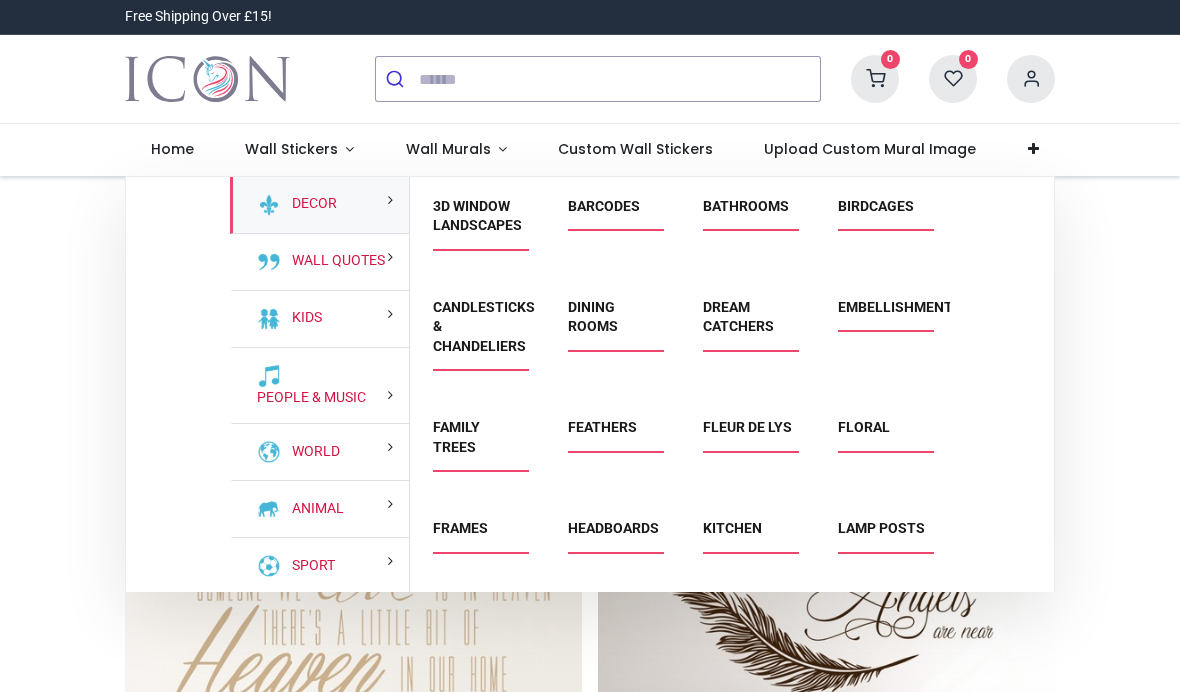 click on "Wall Murals" at bounding box center [448, 149] 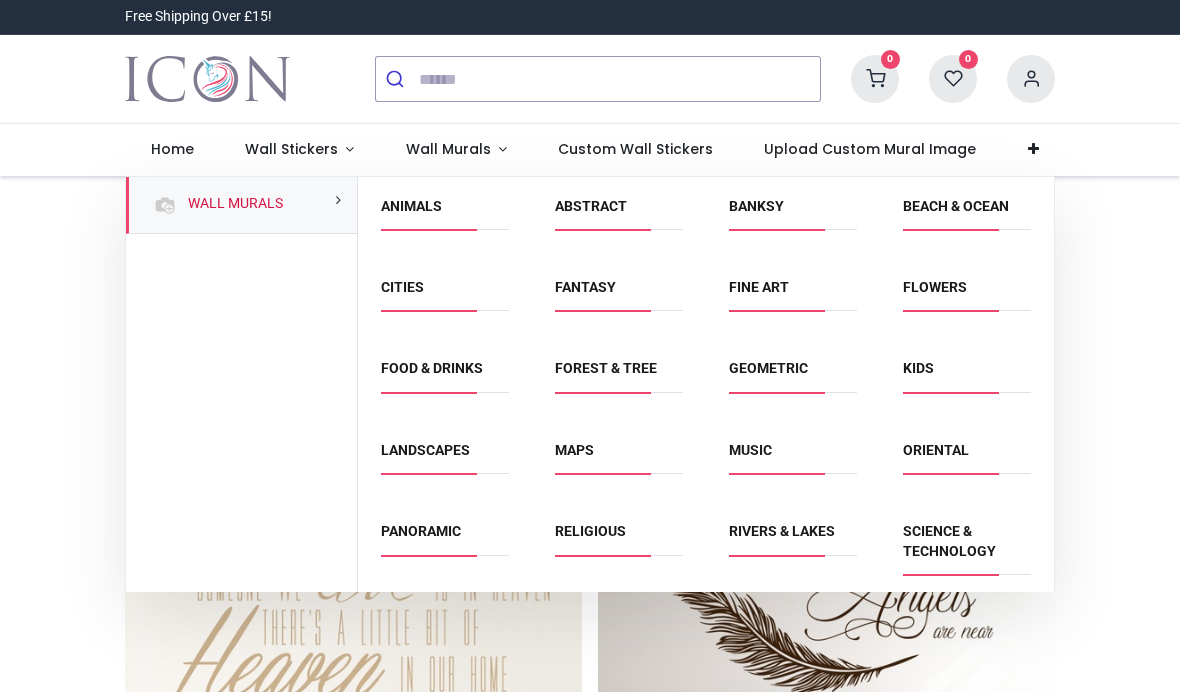 click on "Custom Wall Stickers" at bounding box center [636, 150] 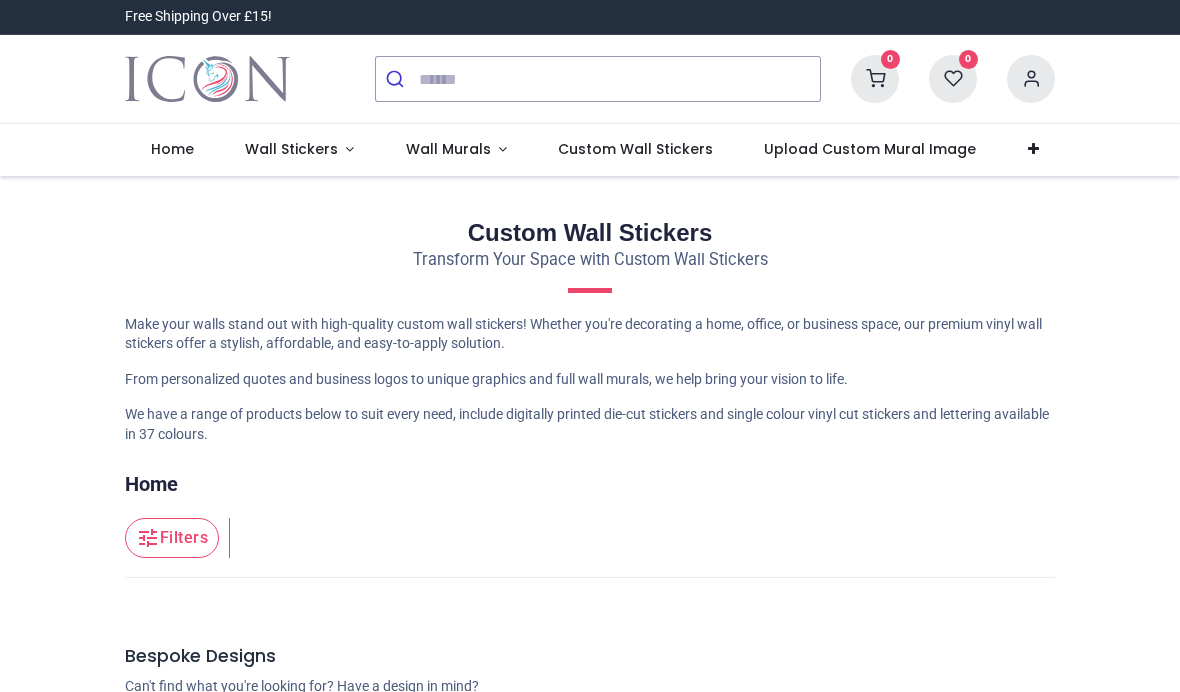 scroll, scrollTop: 0, scrollLeft: 0, axis: both 